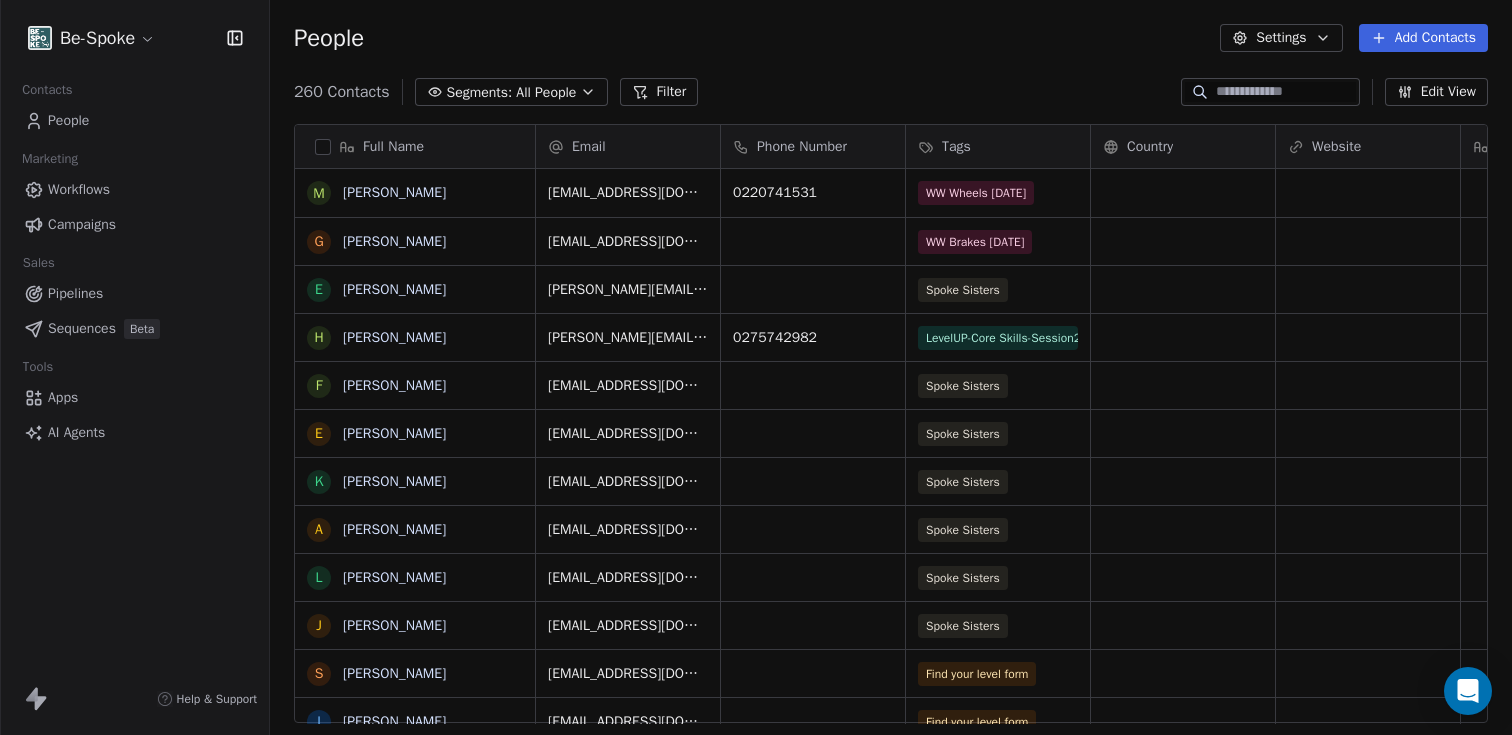 scroll, scrollTop: 0, scrollLeft: 0, axis: both 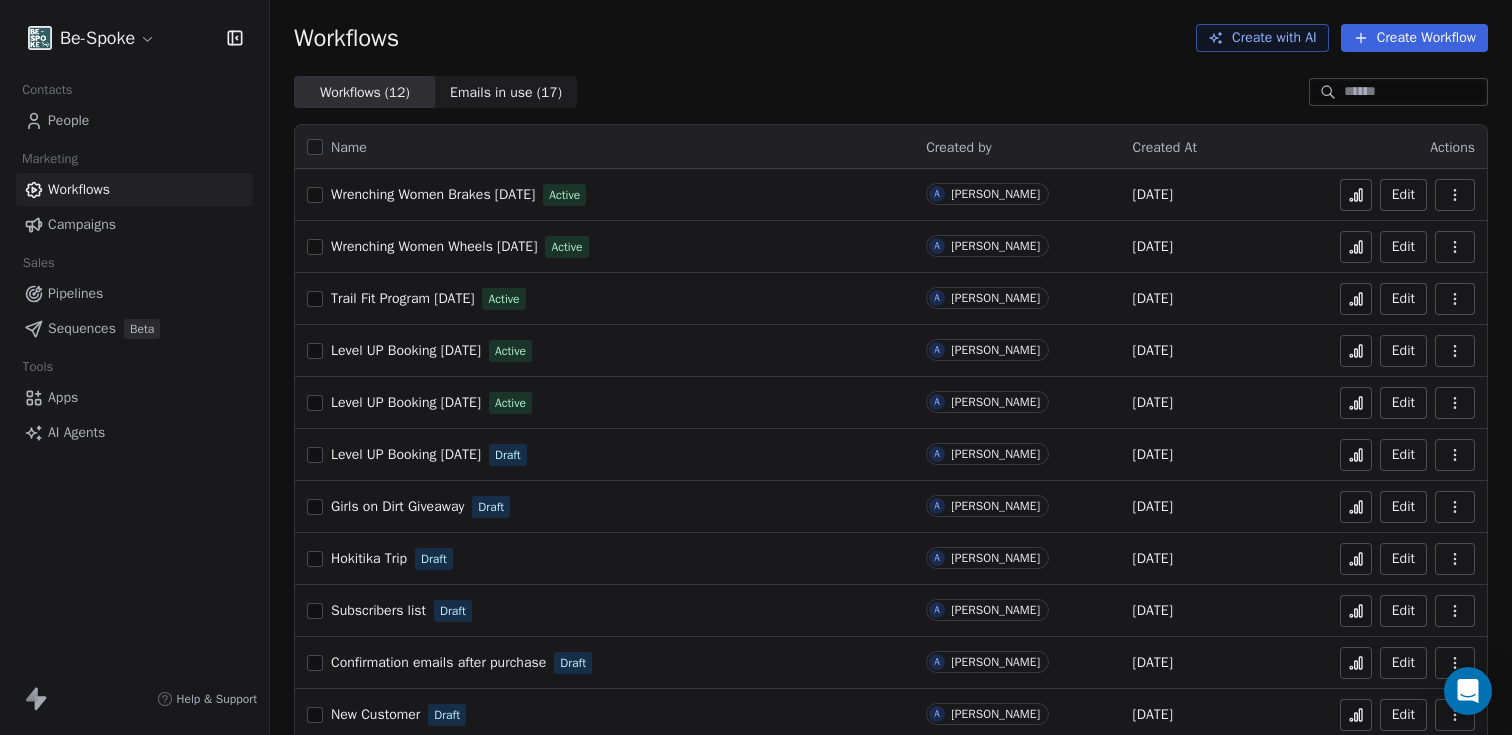 click on "Edit" at bounding box center [1403, 247] 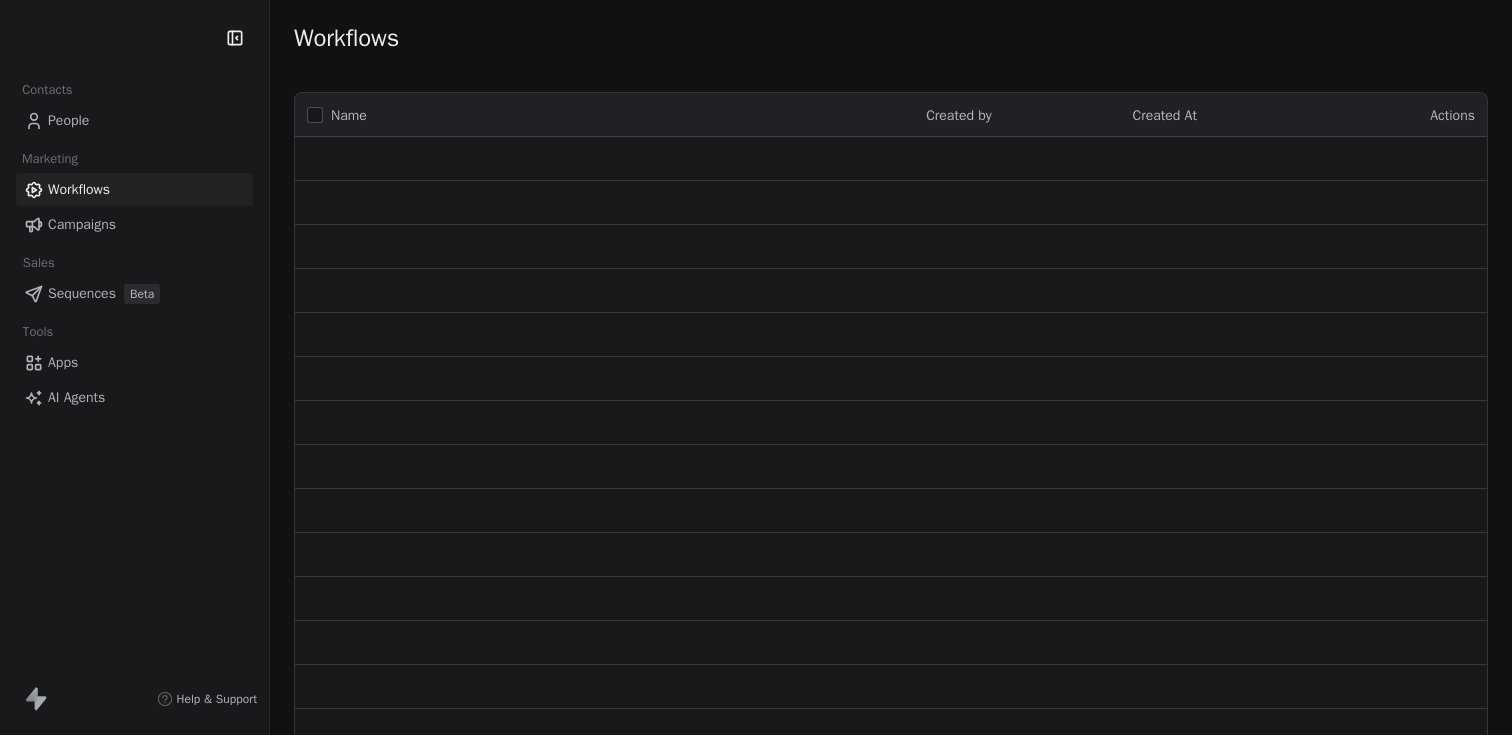 scroll, scrollTop: 0, scrollLeft: 0, axis: both 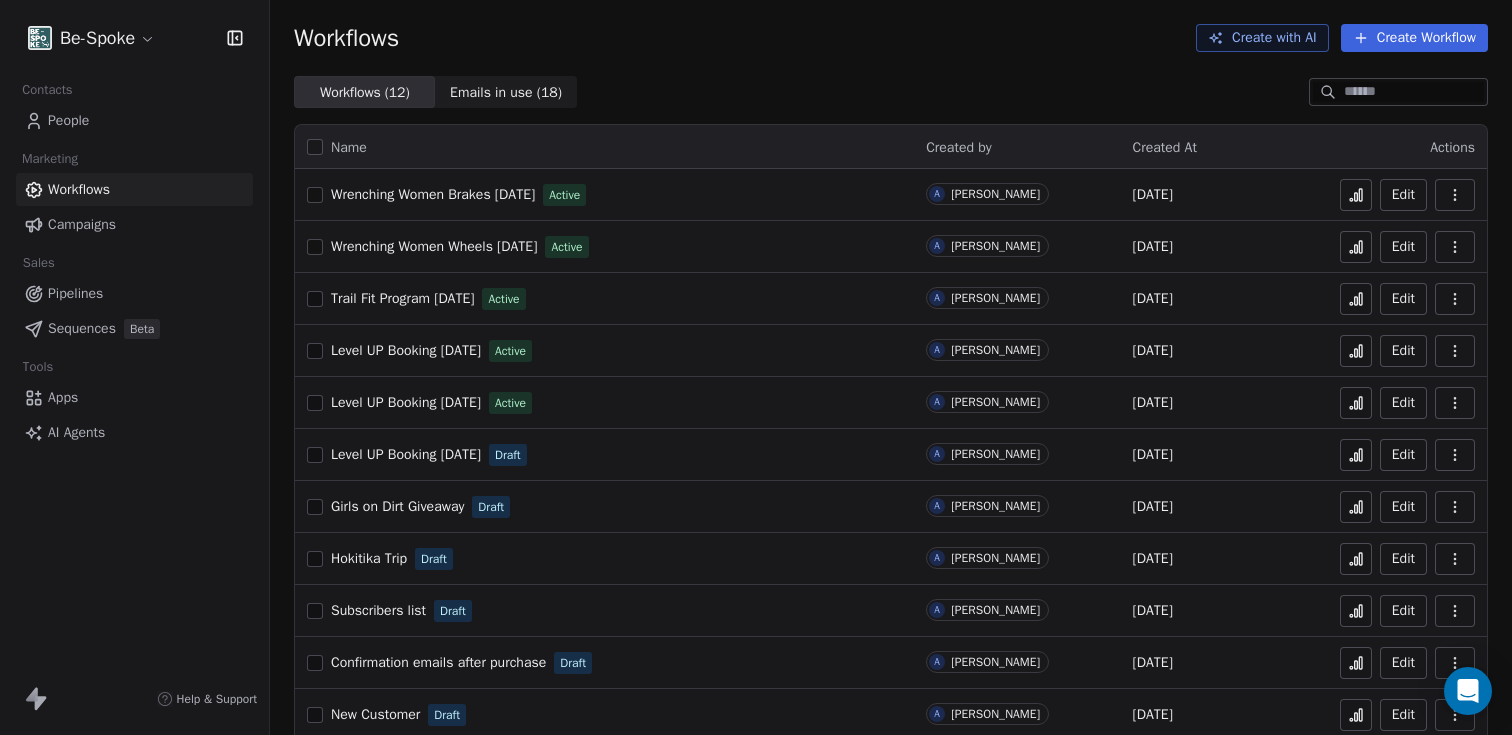 click on "Be-Spoke Contacts People Marketing Workflows Campaigns Sales Pipelines Sequences Beta Tools Apps AI Agents Help & Support Workflows  Create with AI  Create Workflow Workflows ( 12 ) Workflows ( 12 ) Emails in use ( 18 ) Emails in use ( 18 ) Name Created by Created At Actions Wrenching Women Brakes 09 August 25 Active A Audrey Chevillat Jul 2, 2025 Edit Wrenching Women Wheels 13 July 25 Active A Audrey Chevillat Jul 1, 2025 Edit Trail Fit Program July 25 Active A Audrey Chevillat Jul 1, 2025 Edit Level UP Booking 27th July 25 Active A Audrey Chevillat May 13, 2025 Edit Level UP Booking 20th July 25 Active A Audrey Chevillat May 13, 2025 Edit Level UP Booking 18th May 25 Draft A Audrey Chevillat May 12, 2025 Edit Girls on Dirt Giveaway Draft A Audrey Chevillat Apr 1, 2025 Edit Hokitika Trip Draft A Audrey Chevillat Mar 15, 2025 Edit Subscribers list Draft A Audrey Chevillat Mar 11, 2025 Edit Confirmation emails after purchase Draft A Audrey Chevillat Feb 21, 2025 Edit New Customer Draft A Audrey Chevillat A" at bounding box center (756, 367) 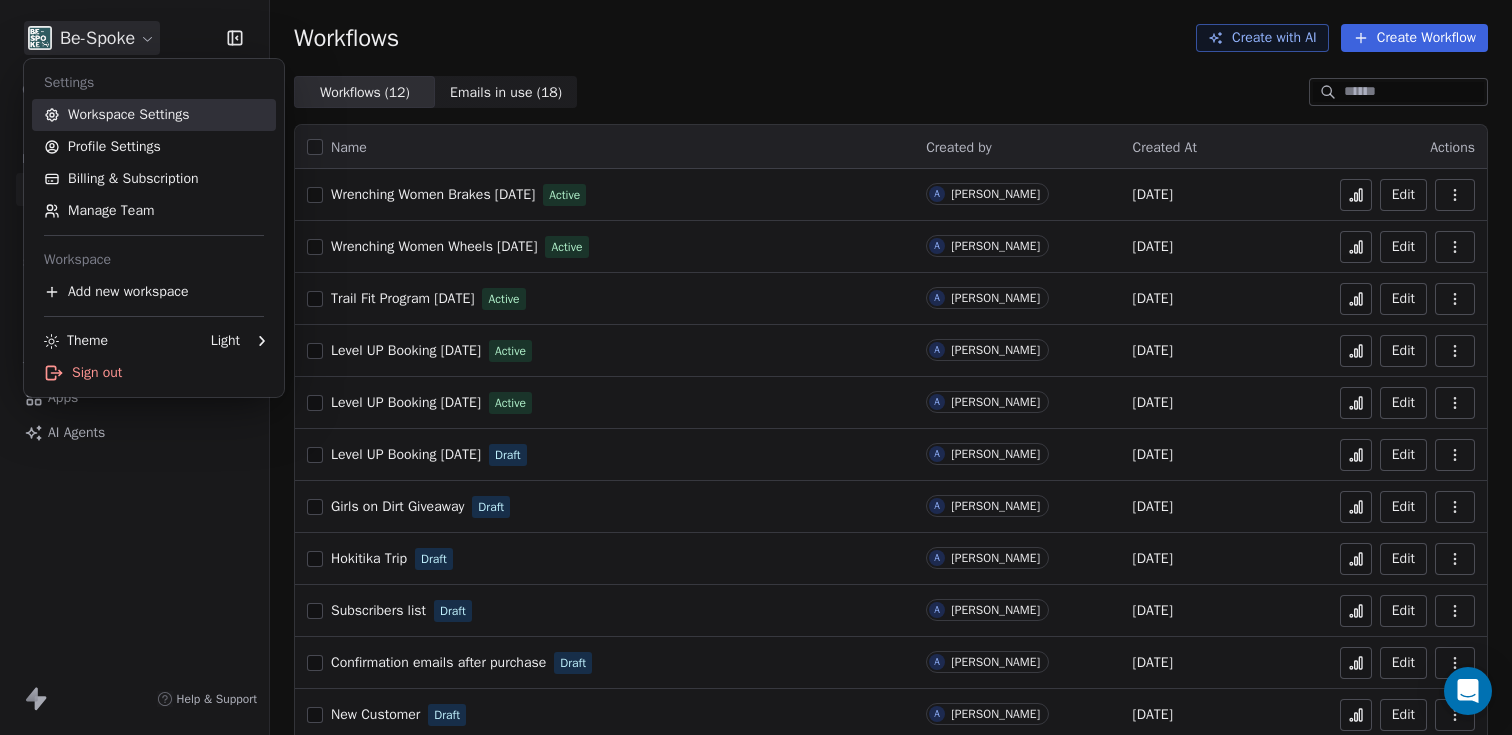click on "Workspace Settings" at bounding box center (154, 115) 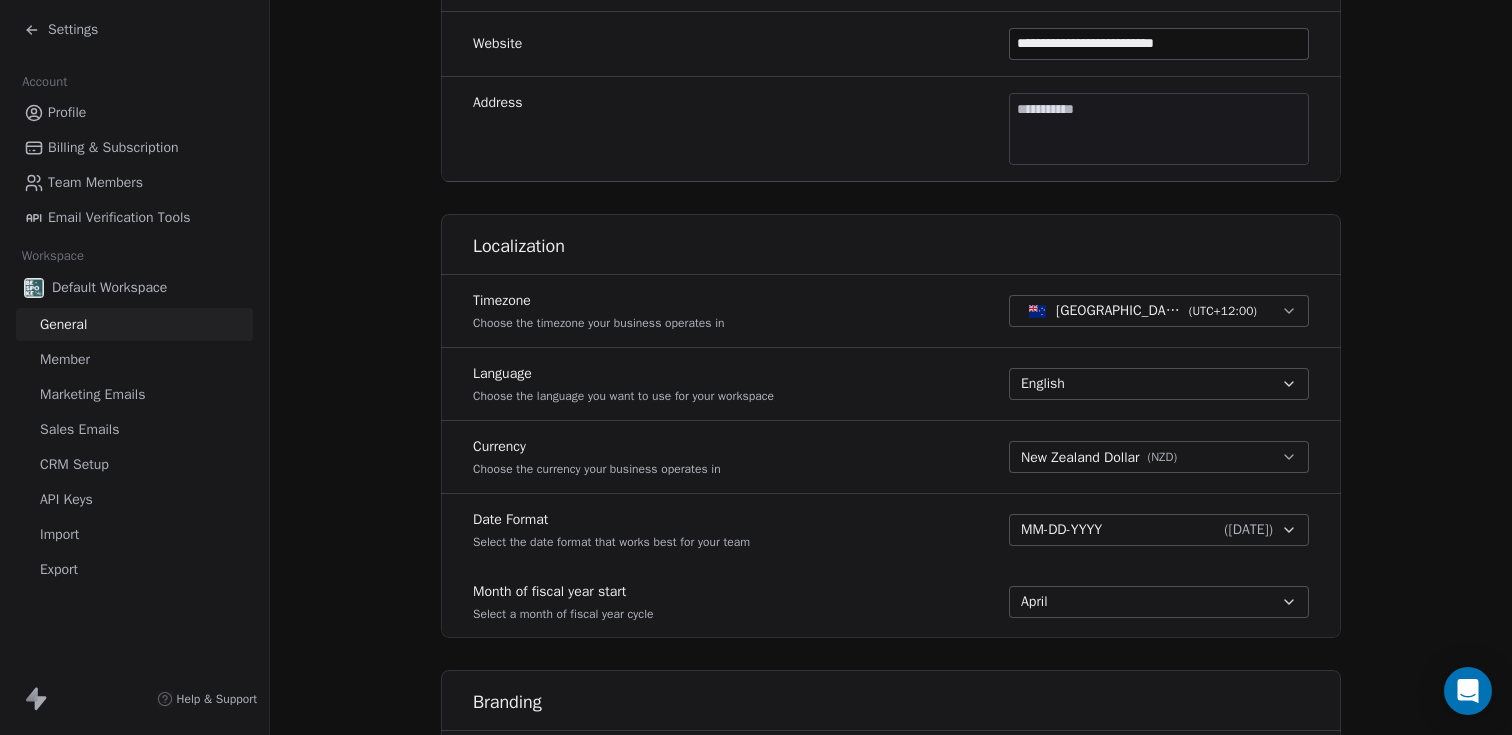 scroll, scrollTop: 622, scrollLeft: 0, axis: vertical 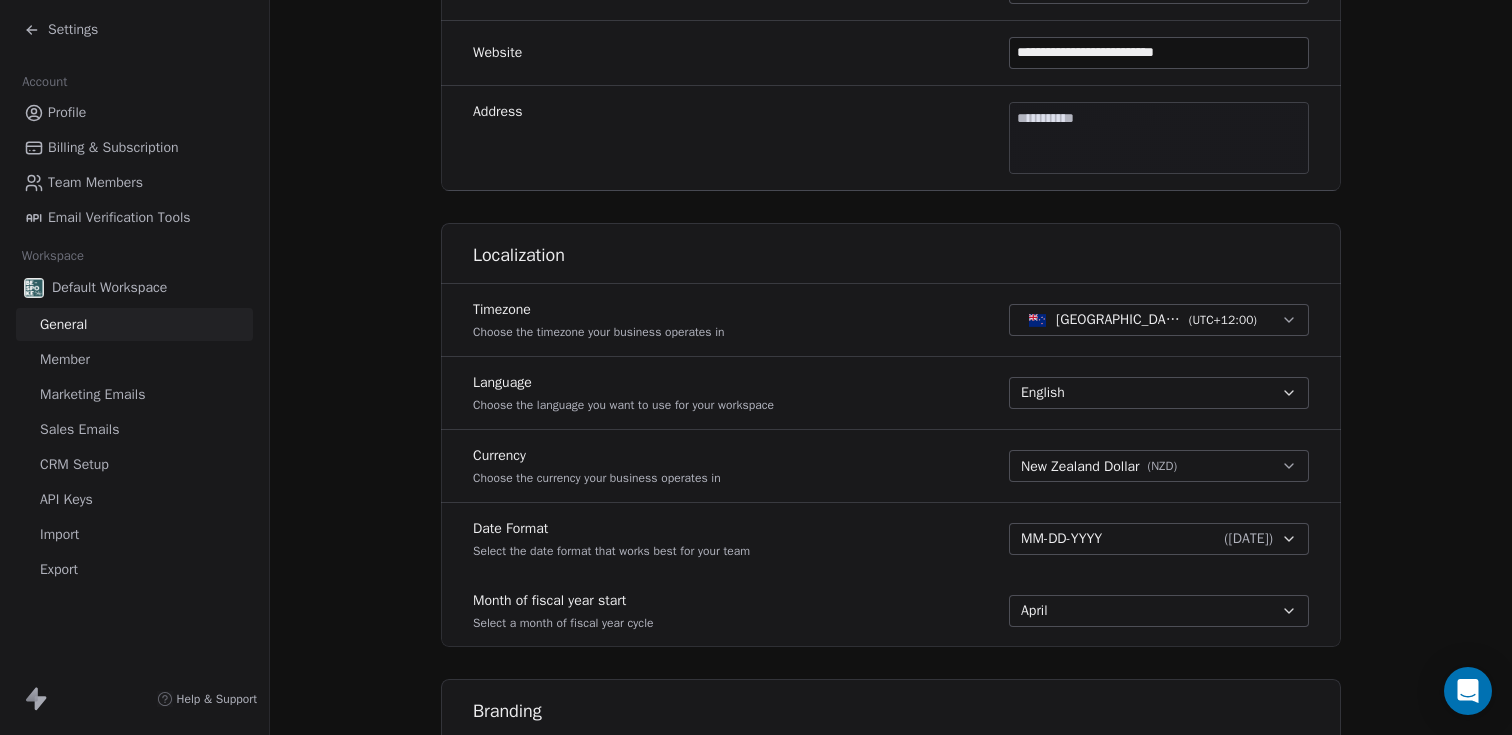 click on "**********" at bounding box center [756, 367] 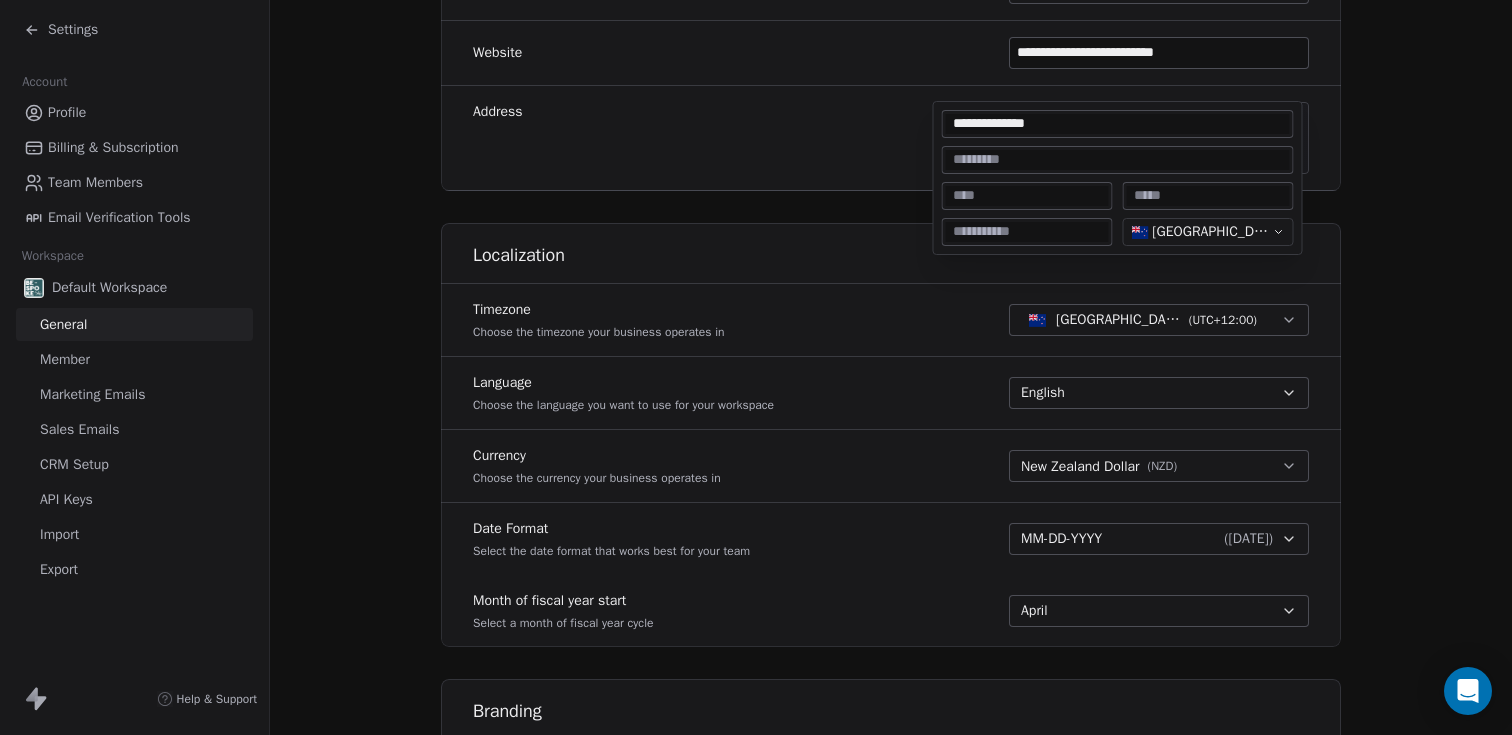 type on "**********" 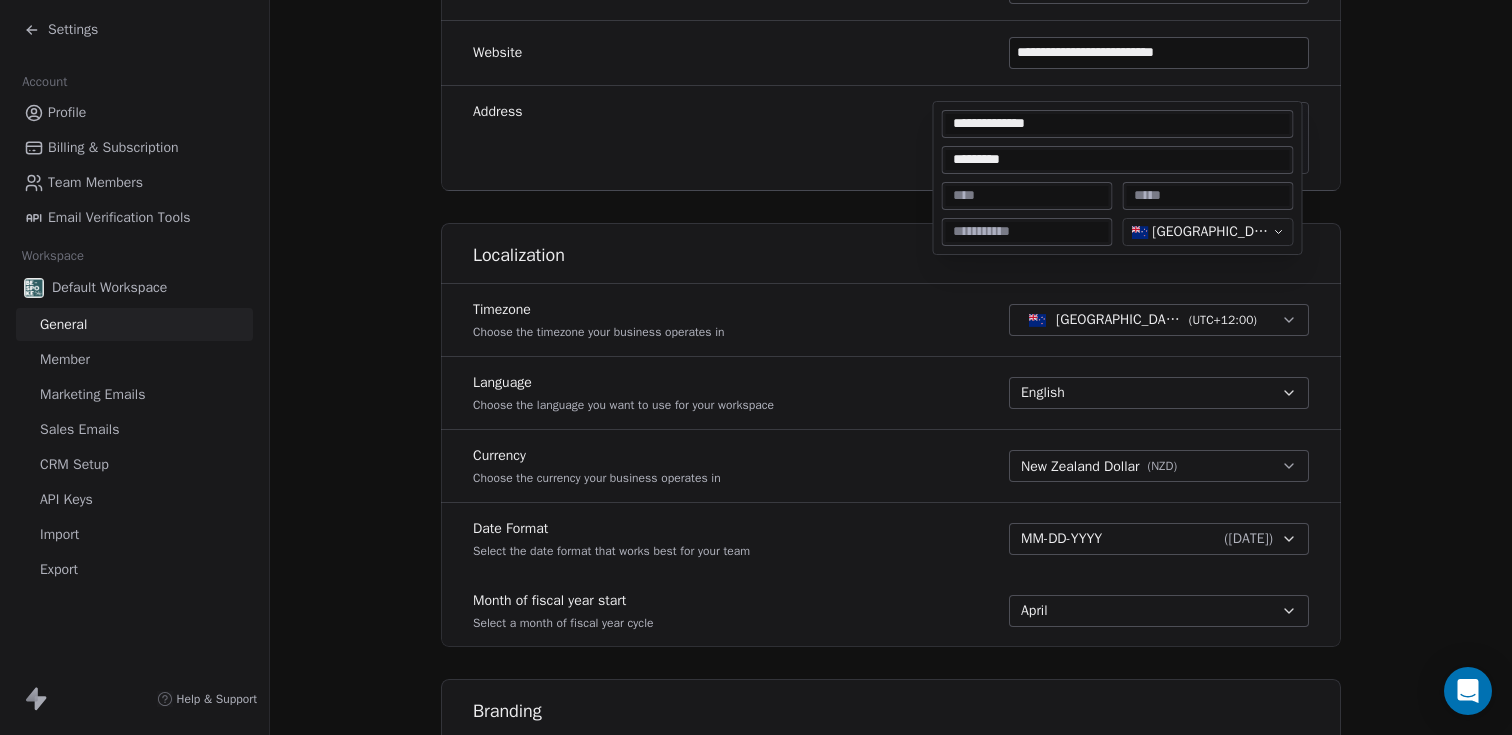 type on "*********" 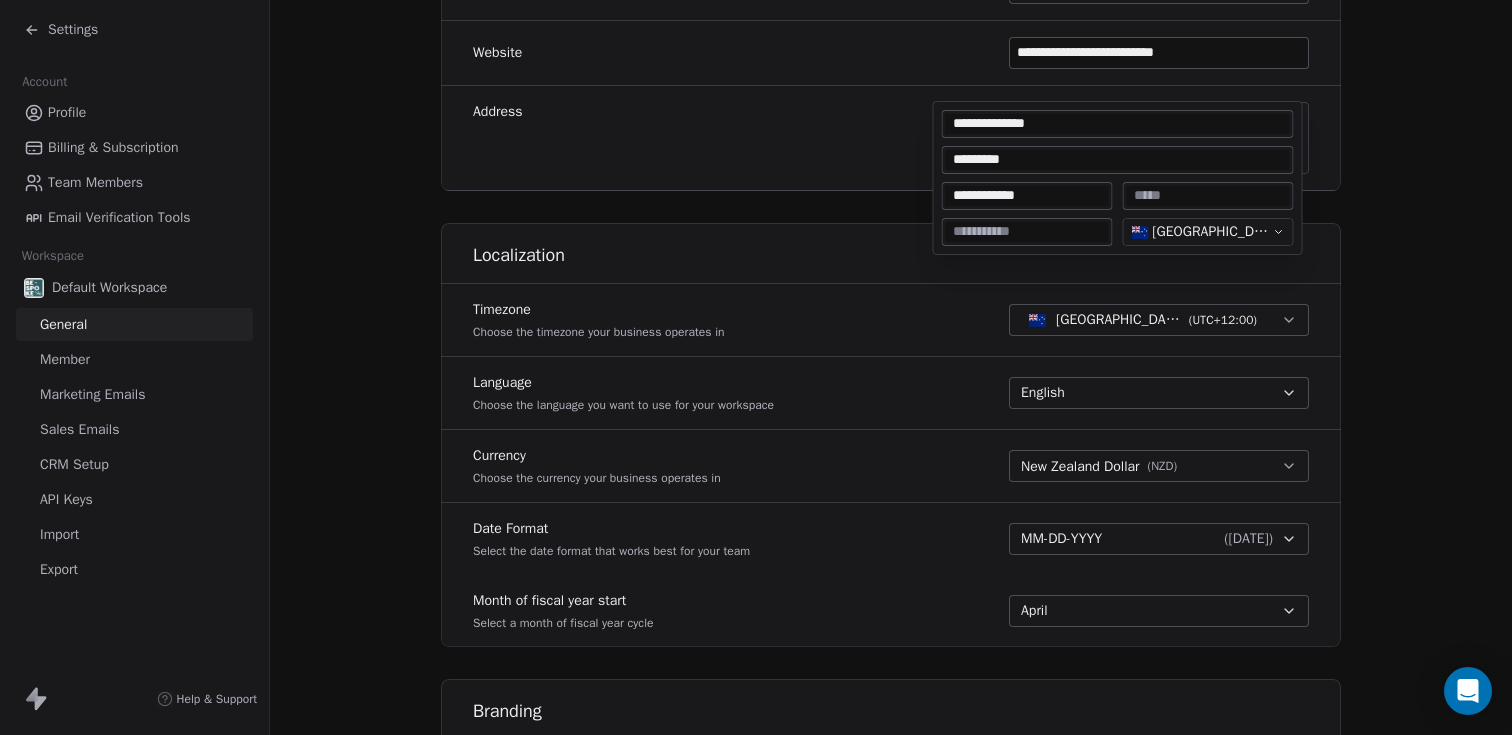 type on "**********" 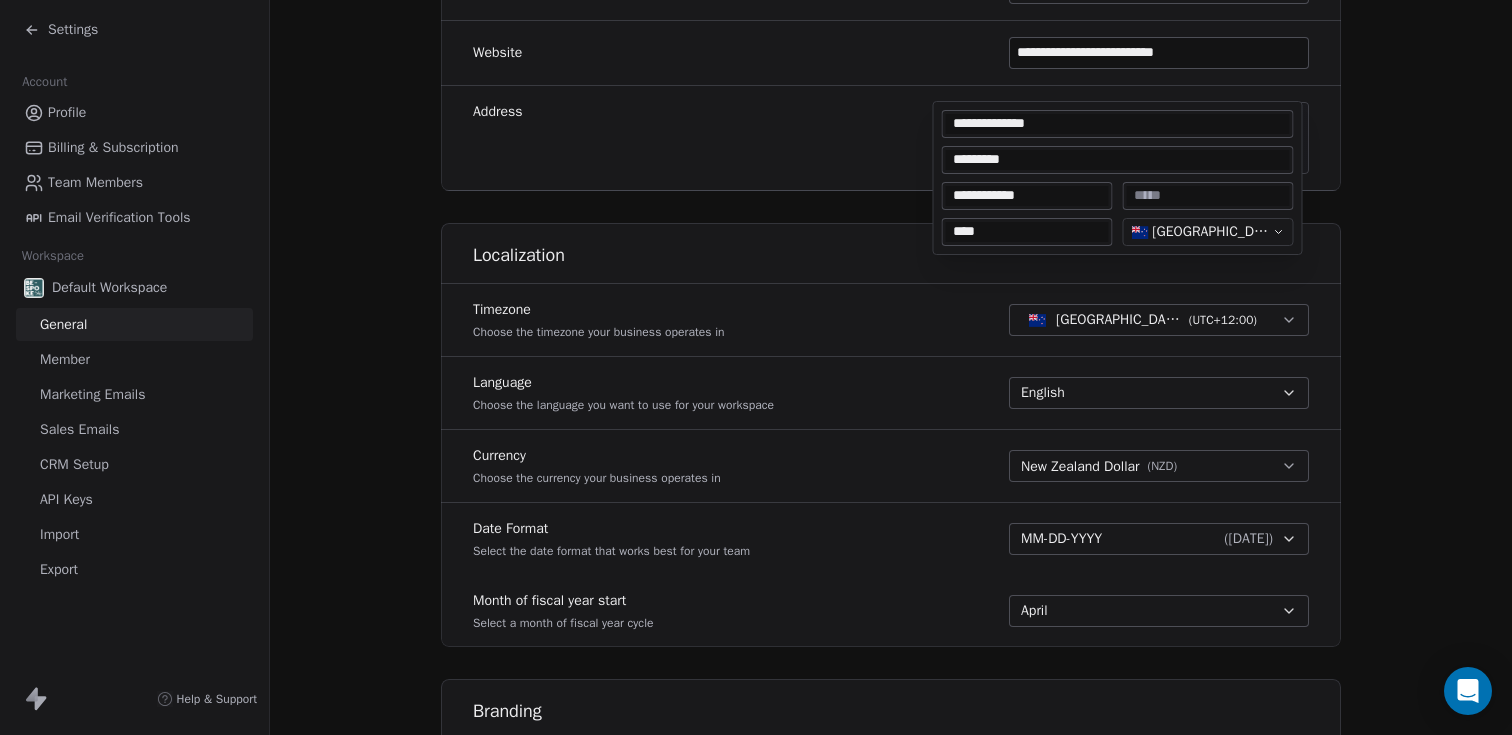 type on "****" 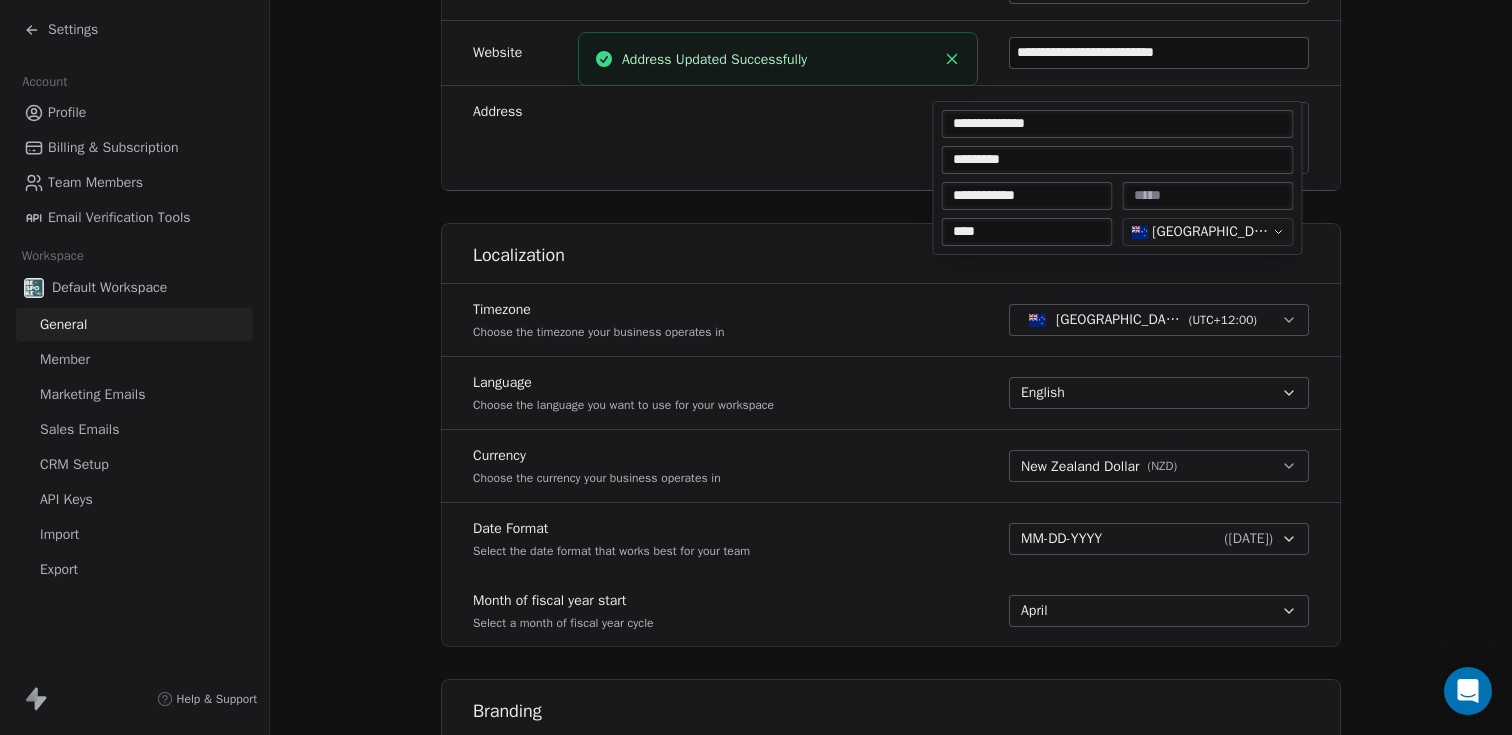 click on "**********" at bounding box center [756, 367] 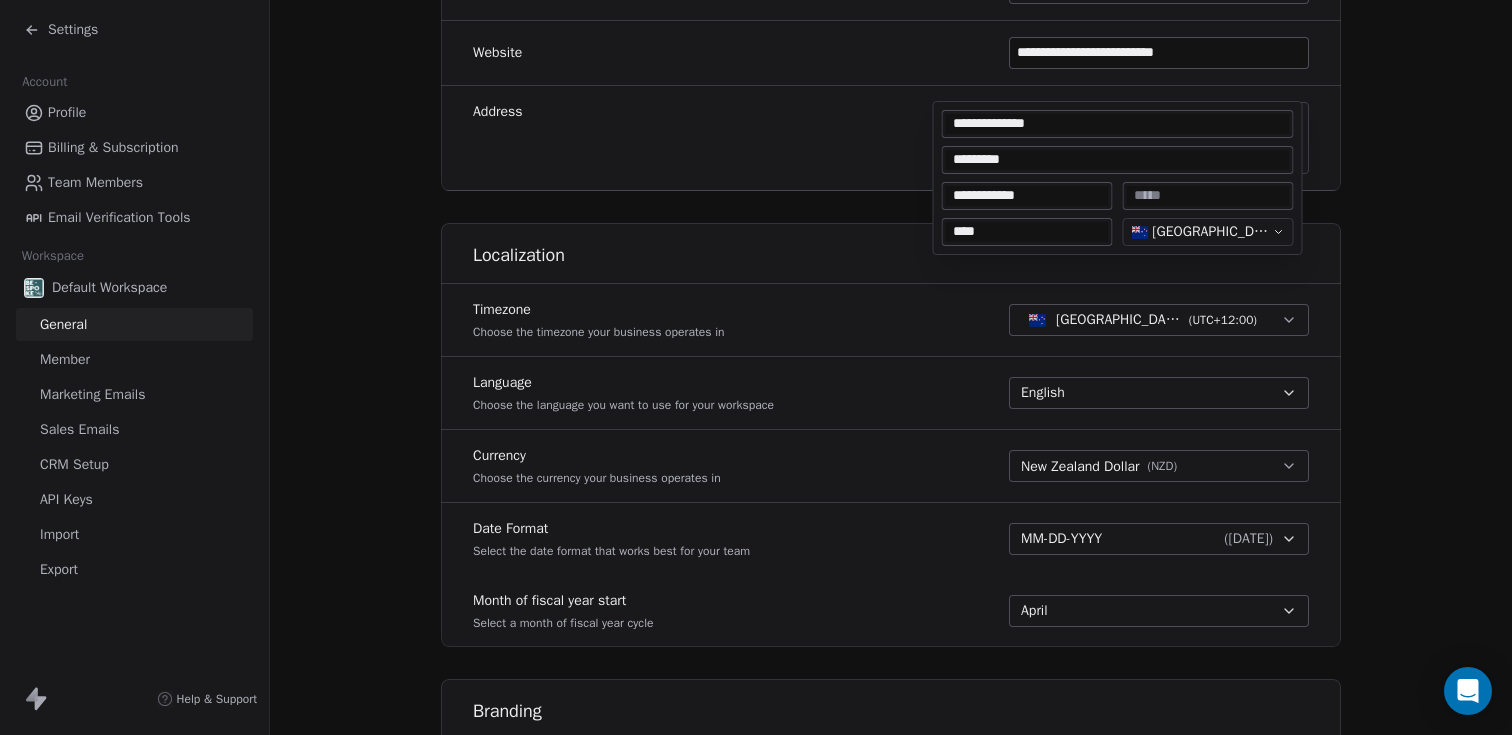 type on "**********" 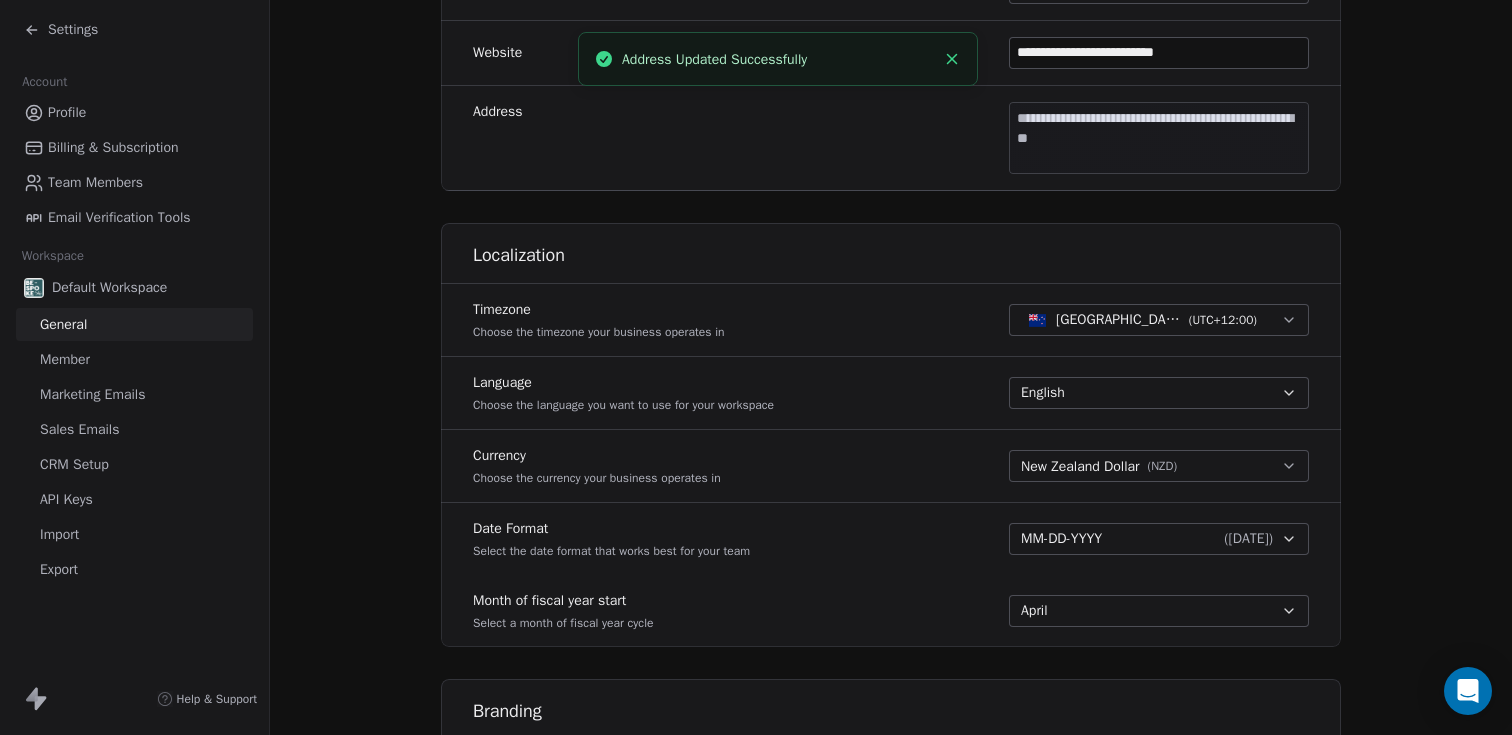 click on "**********" at bounding box center (756, 367) 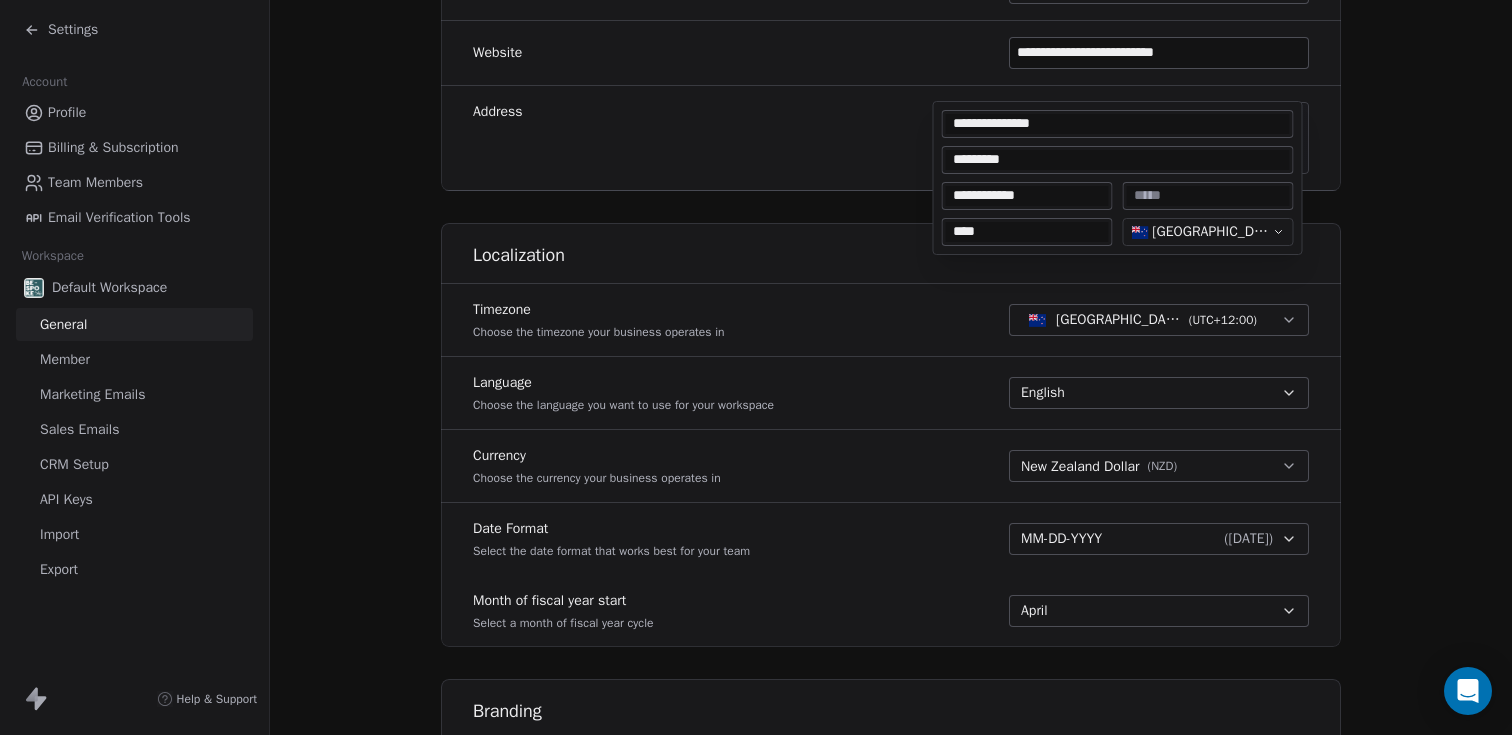 type on "**********" 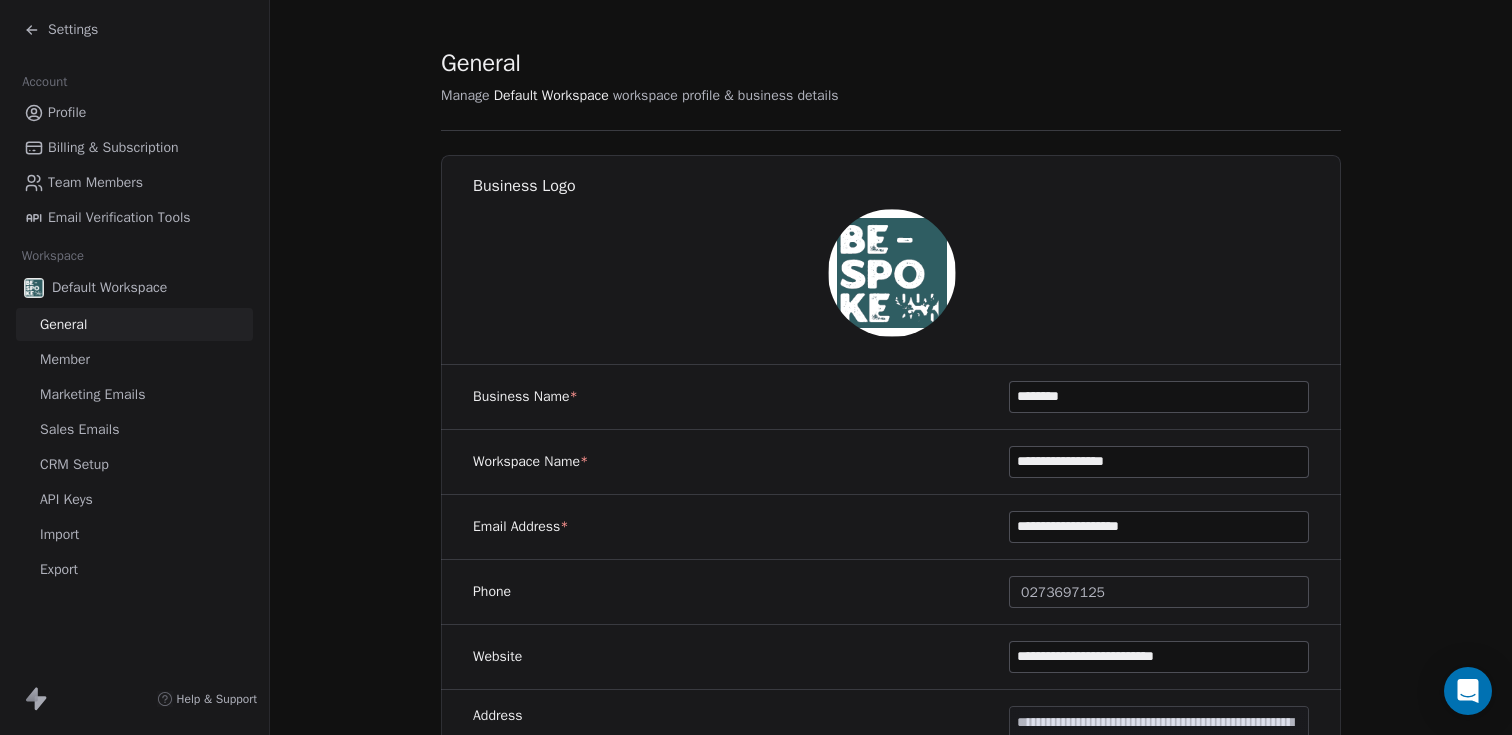 scroll, scrollTop: 0, scrollLeft: 0, axis: both 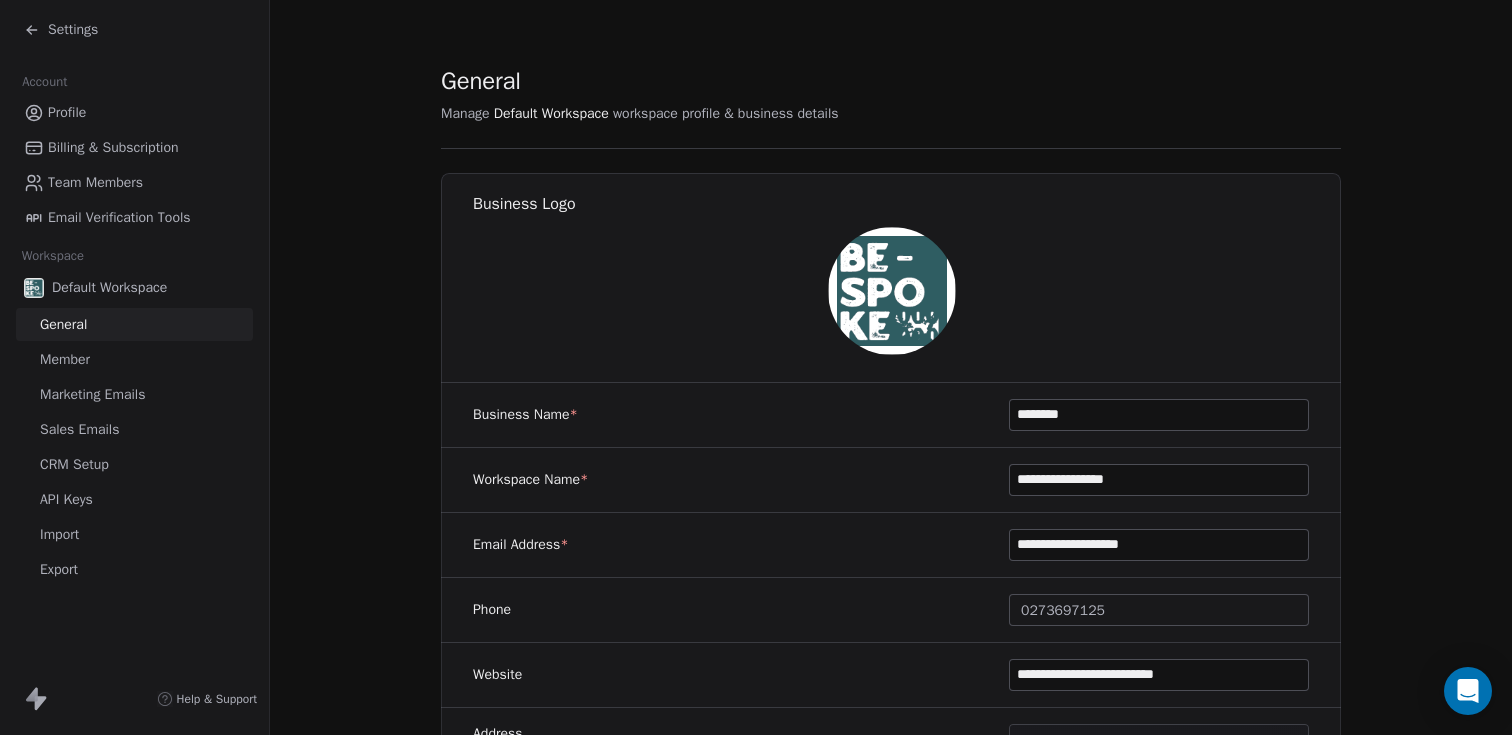 click 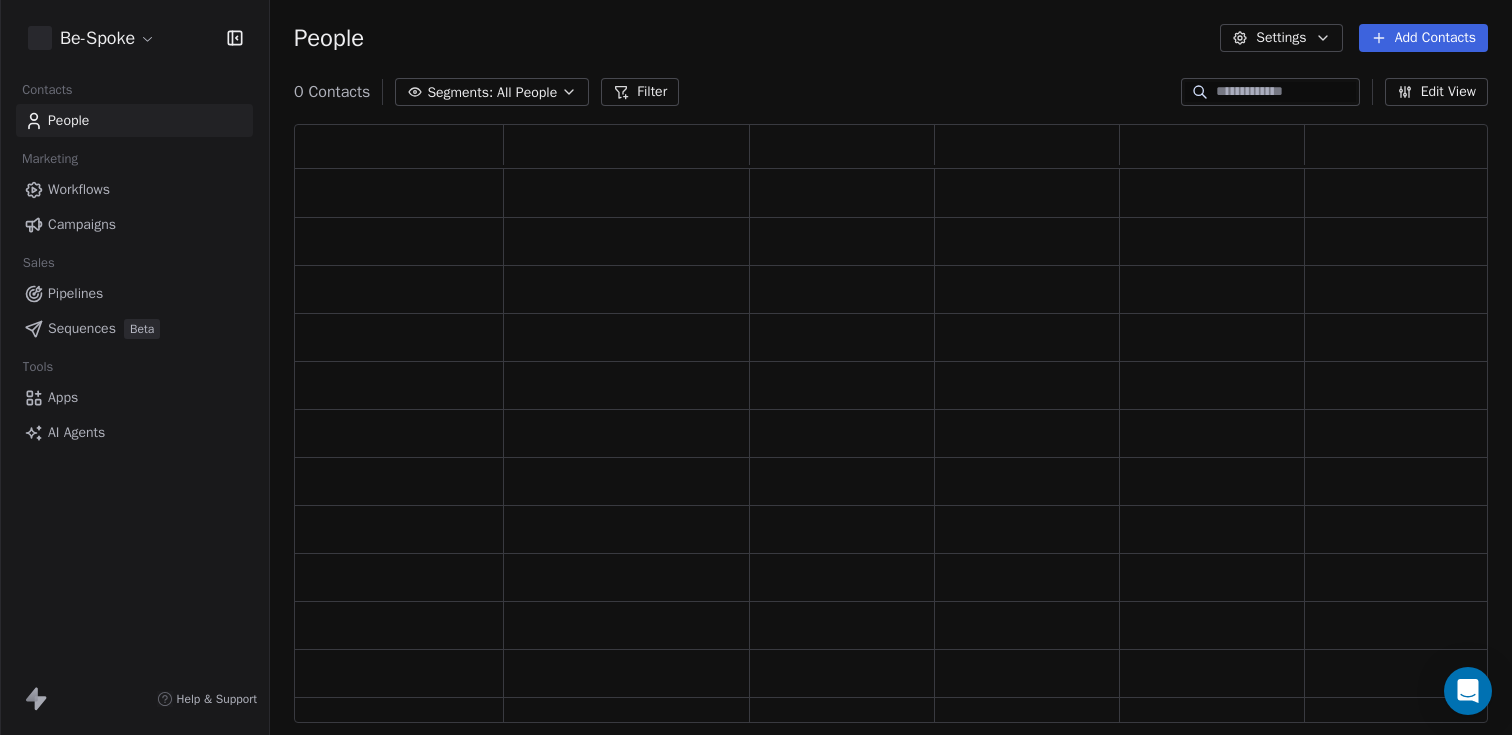 scroll, scrollTop: 16, scrollLeft: 16, axis: both 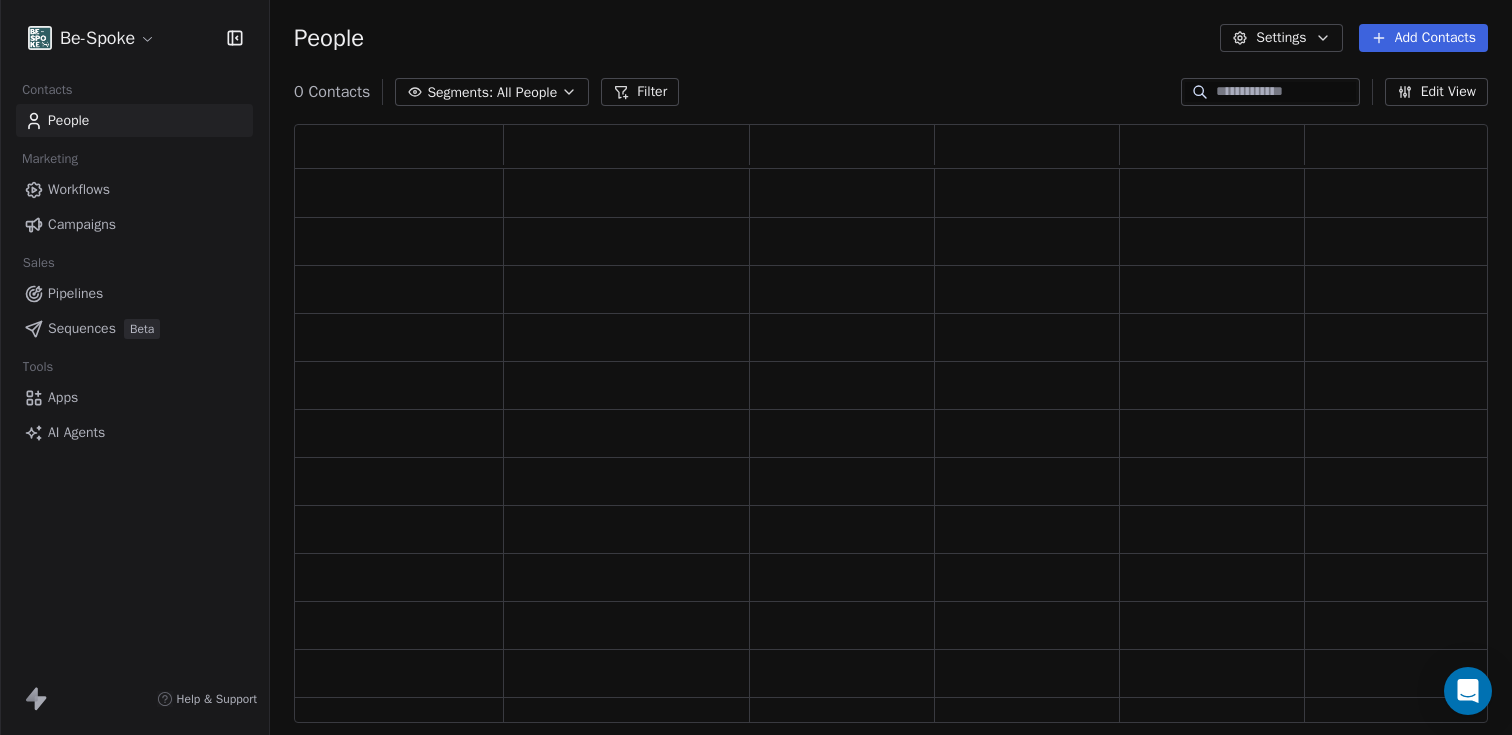 click on "Workflows" at bounding box center [79, 189] 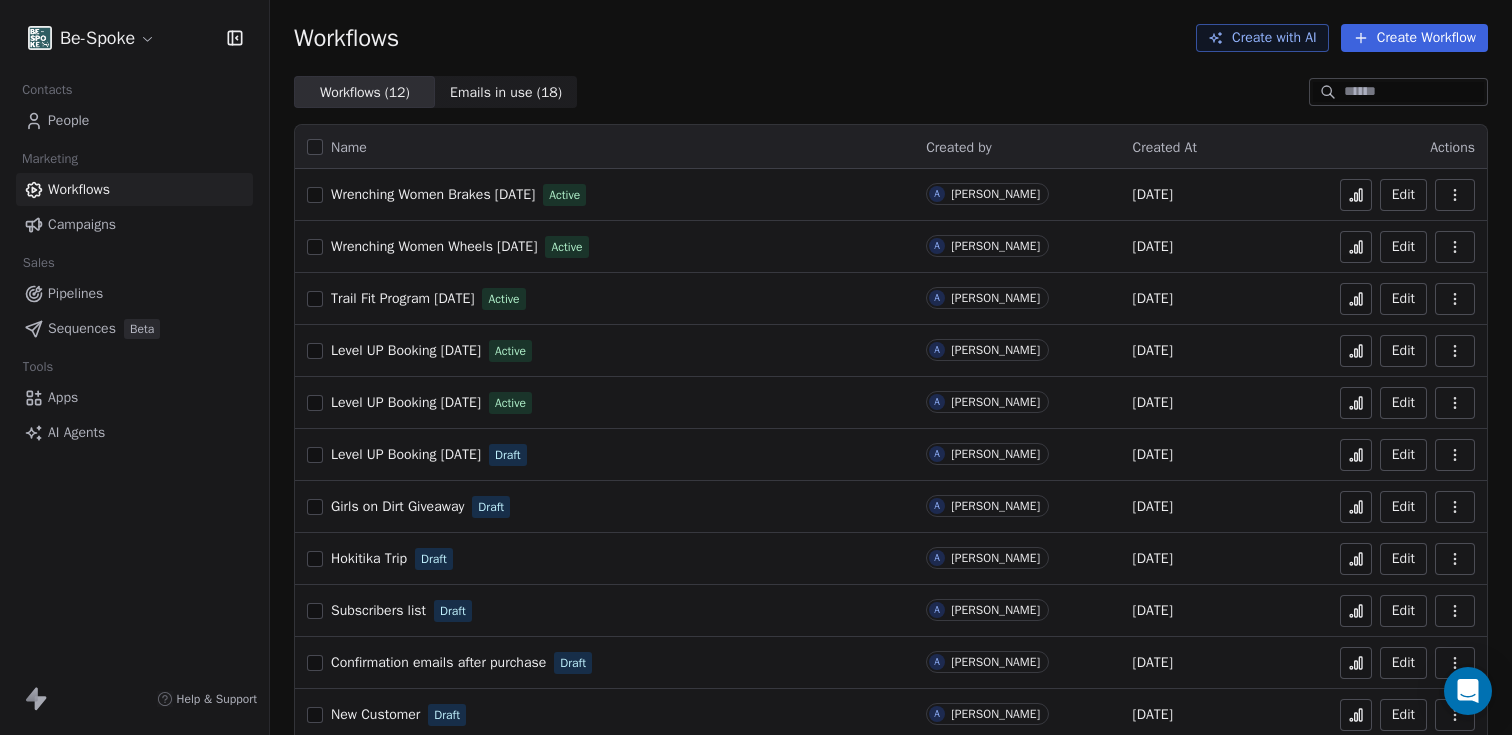 click on "Wrenching Women Wheels [DATE]" at bounding box center (434, 246) 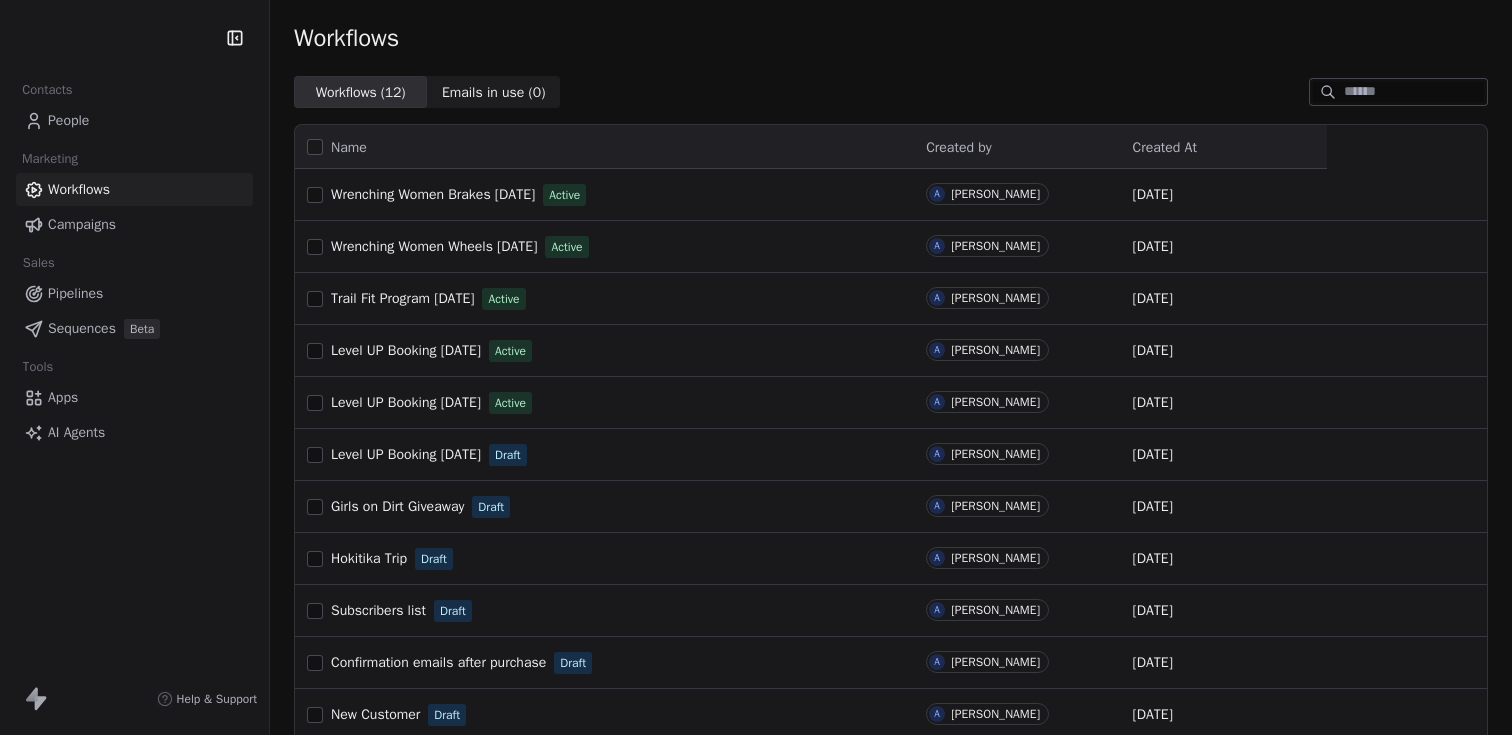 scroll, scrollTop: 0, scrollLeft: 0, axis: both 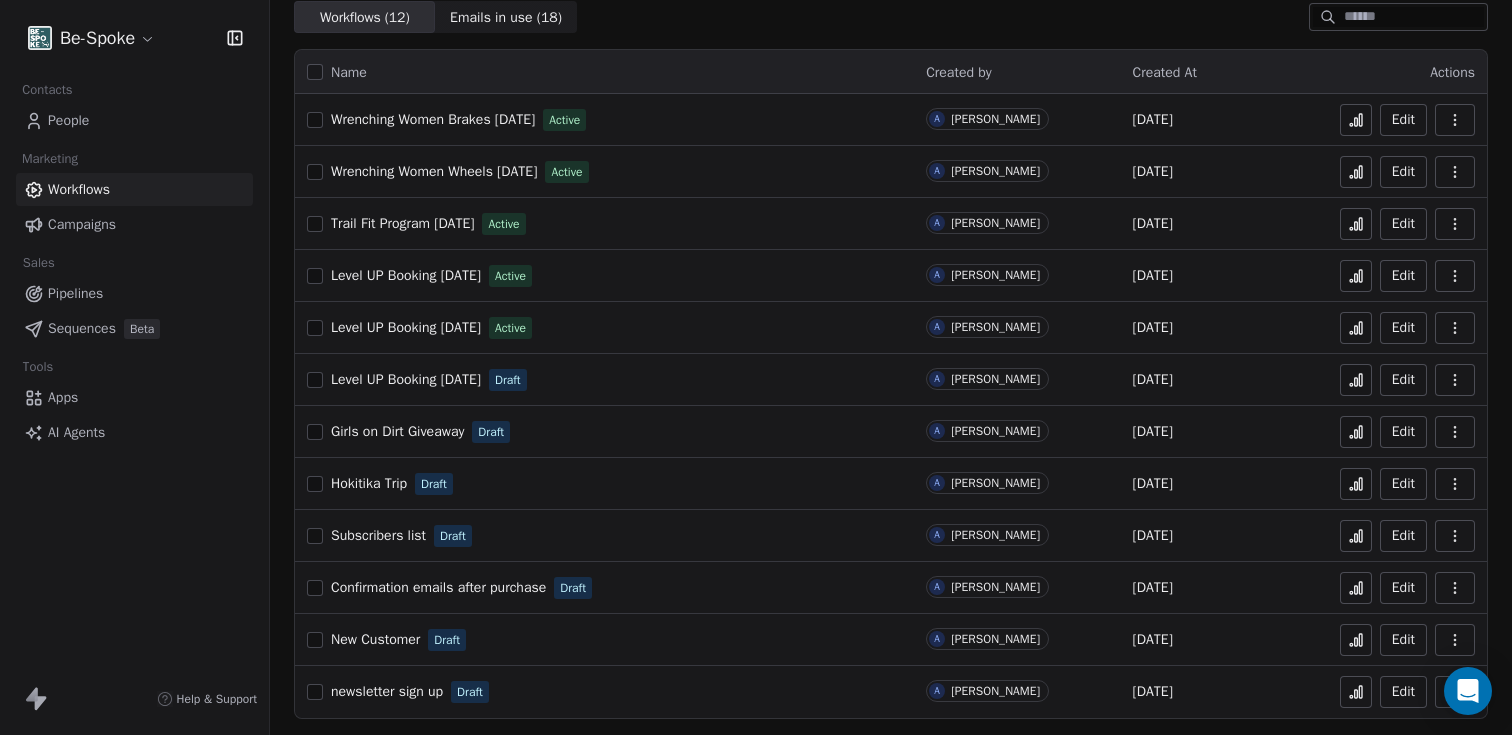click 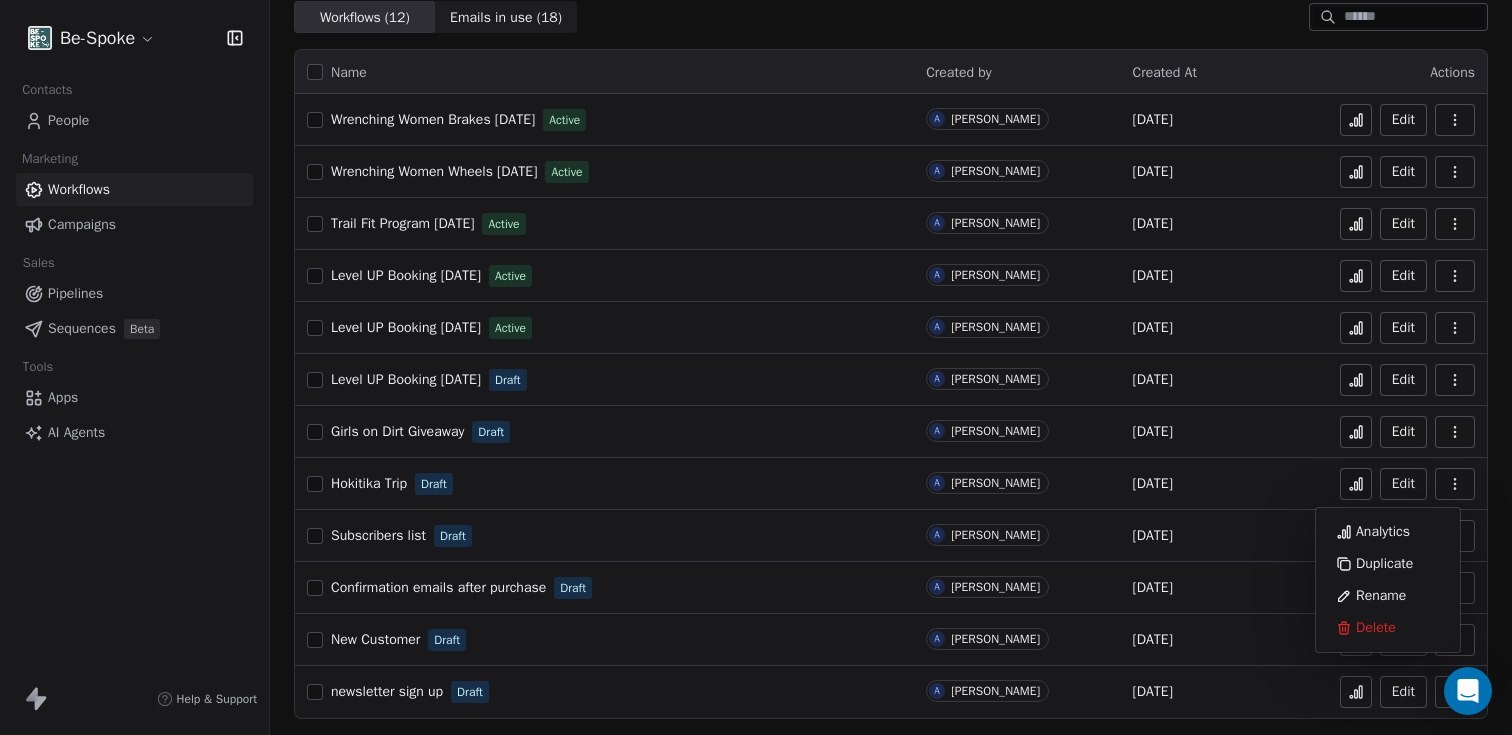 click 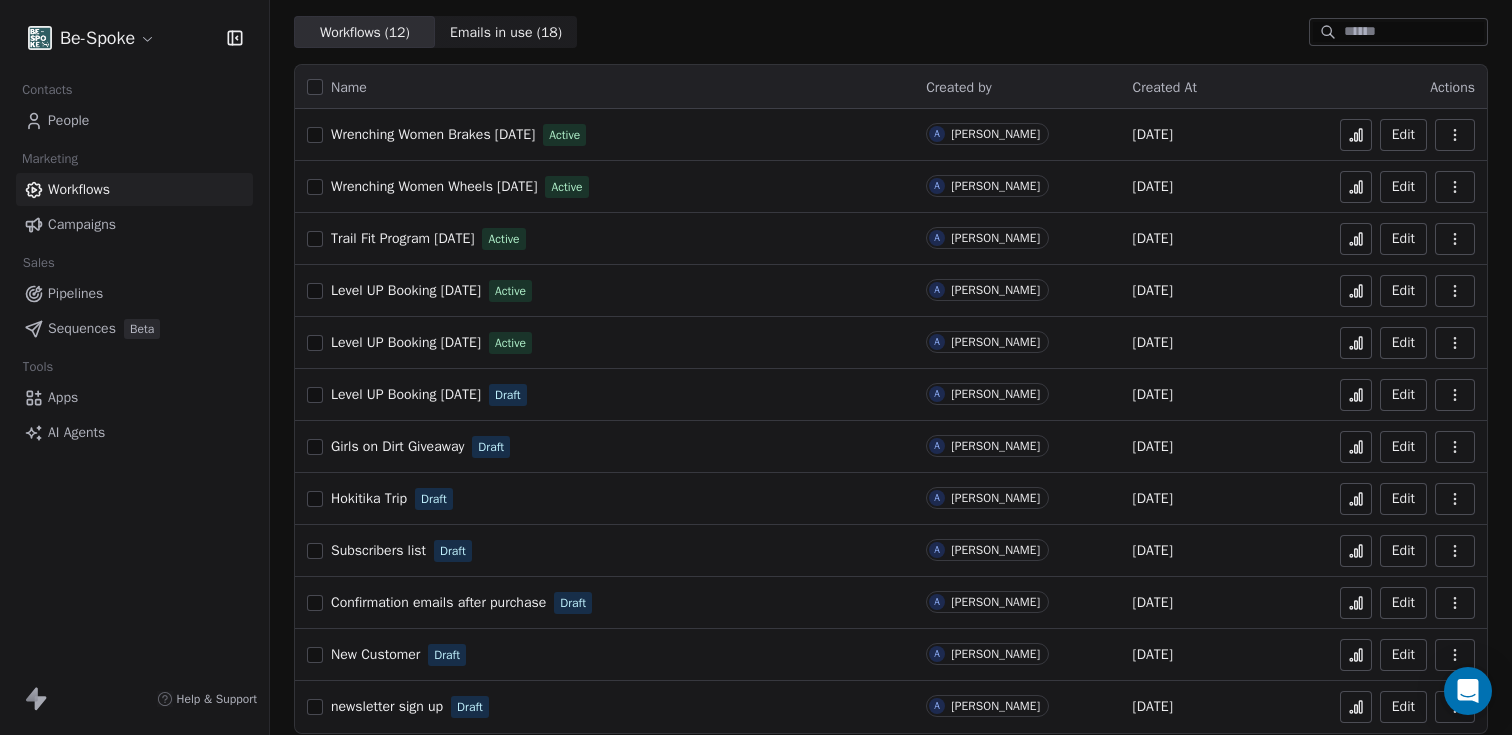 scroll, scrollTop: 0, scrollLeft: 0, axis: both 